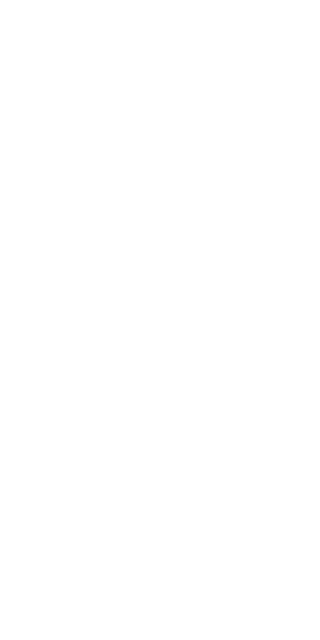 scroll, scrollTop: 0, scrollLeft: 0, axis: both 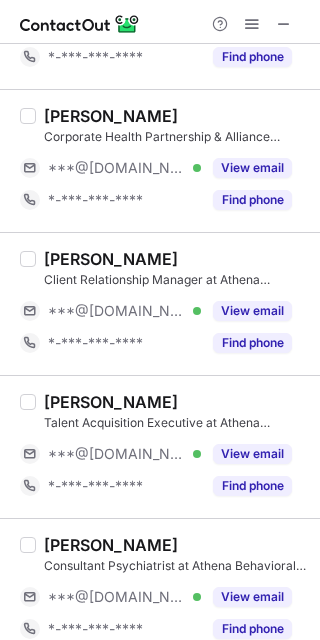 drag, startPoint x: 247, startPoint y: 303, endPoint x: 208, endPoint y: 283, distance: 43.829212 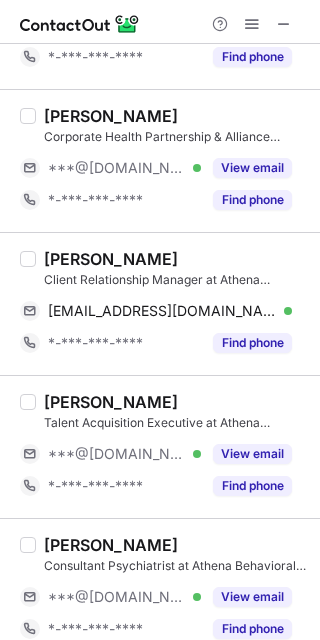 click on "Pratik Gaurav" at bounding box center (111, 259) 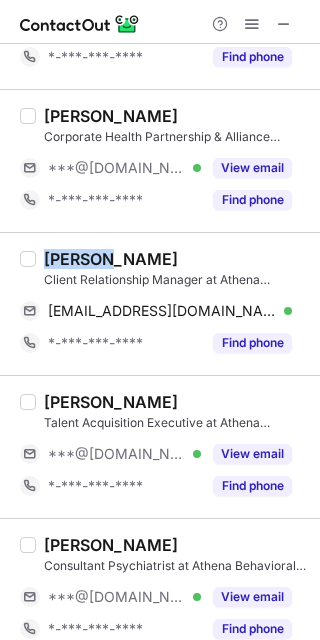 click on "Pratik Gaurav" at bounding box center [111, 259] 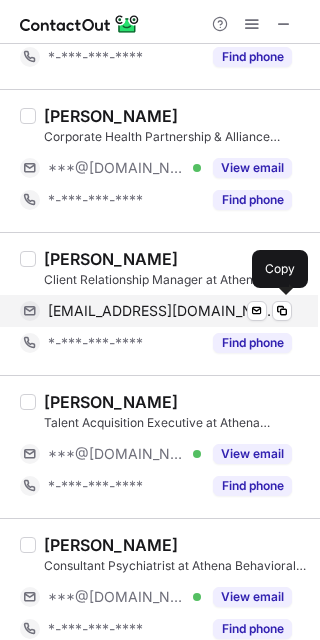 click on "pratikgaurav893@gmail.com" at bounding box center [162, 311] 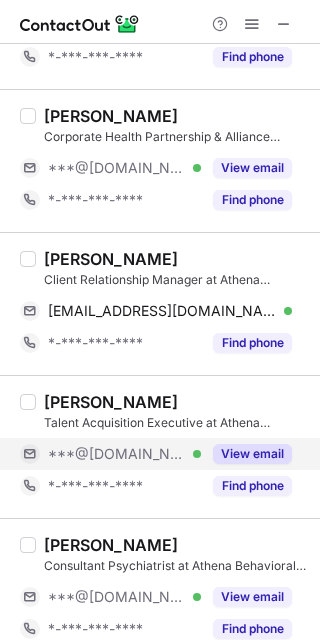click on "View email" at bounding box center [252, 454] 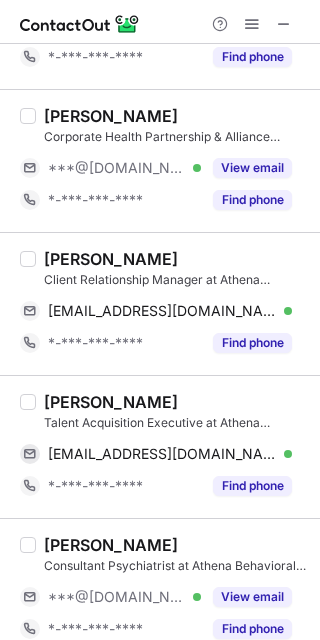 click on "Siddharth Mishra" at bounding box center [111, 402] 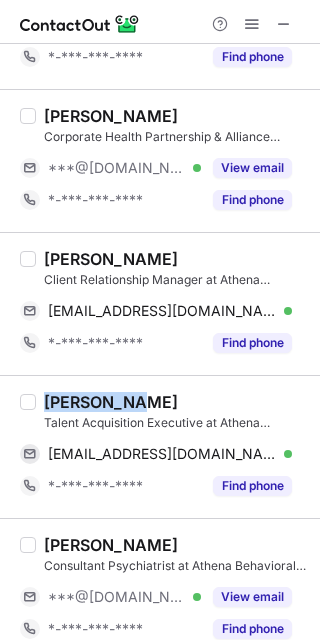 click on "Siddharth Mishra" at bounding box center [111, 402] 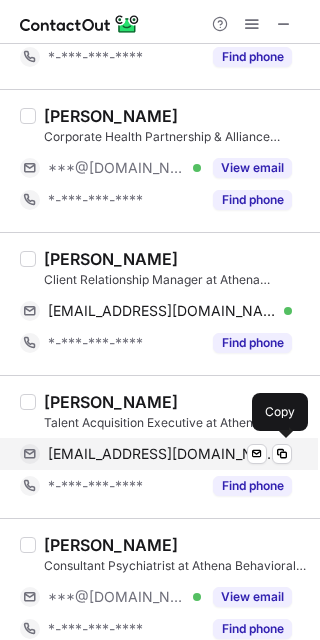click on "sm3111969@gmail.com" at bounding box center (162, 454) 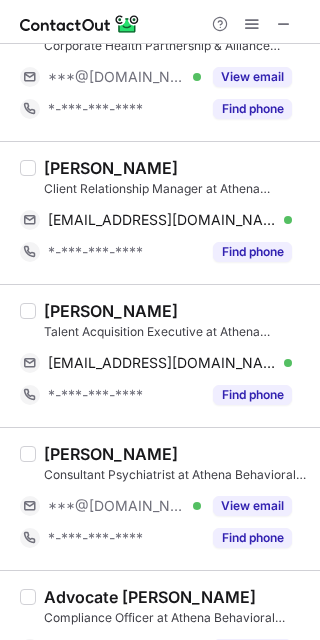 scroll, scrollTop: 266, scrollLeft: 0, axis: vertical 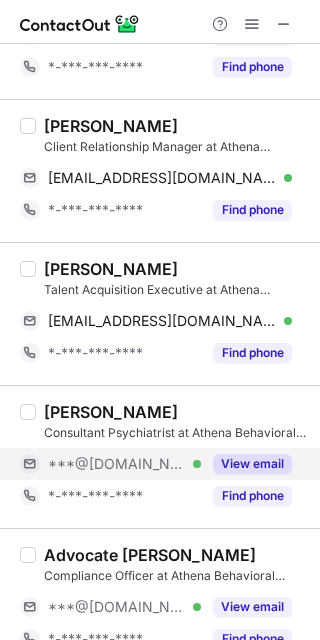 click on "View email" at bounding box center [252, 464] 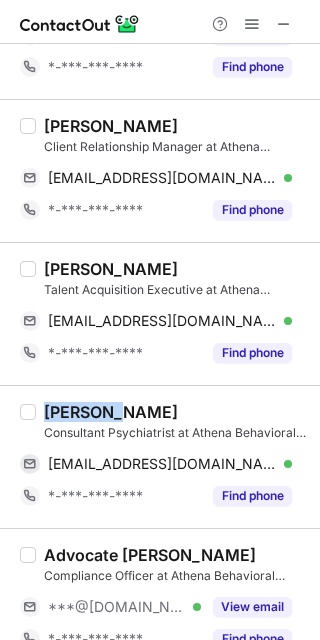 drag, startPoint x: 112, startPoint y: 409, endPoint x: 41, endPoint y: 402, distance: 71.34424 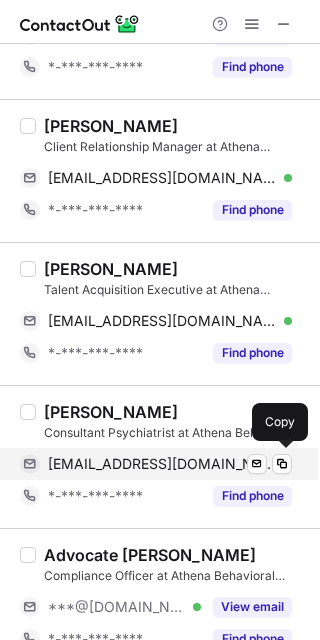 click on "namitleo88@gmail.com" at bounding box center (162, 464) 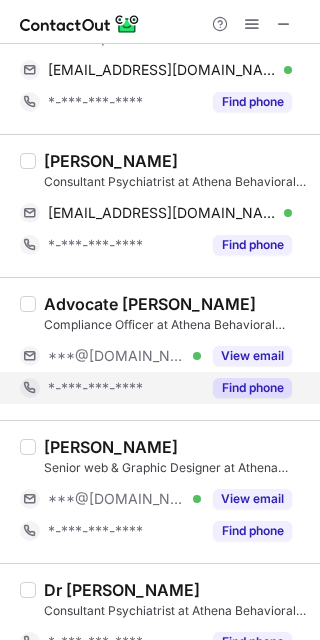 scroll, scrollTop: 533, scrollLeft: 0, axis: vertical 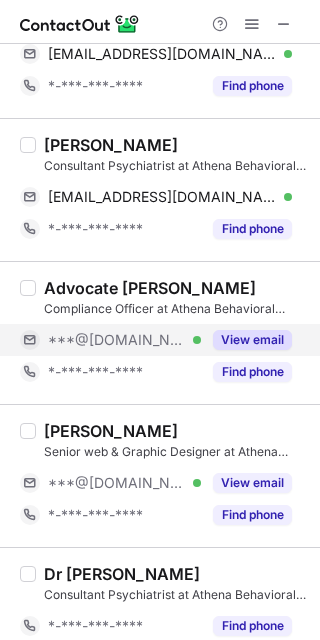 click on "View email" at bounding box center [252, 340] 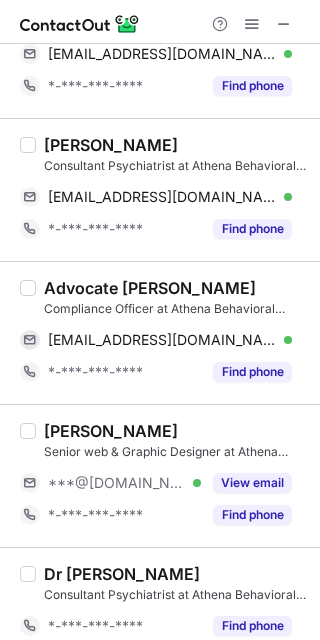 click on "Advocate Ashi Saxena" at bounding box center [150, 288] 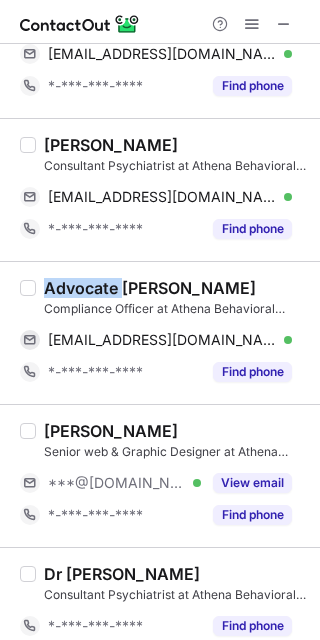 click on "Advocate Ashi Saxena" at bounding box center [150, 288] 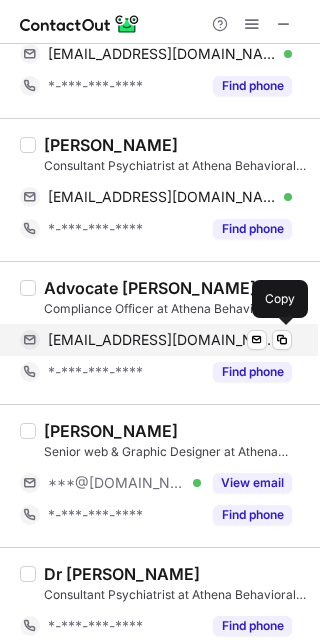 click on "ashis8083@gmail.com" at bounding box center (162, 340) 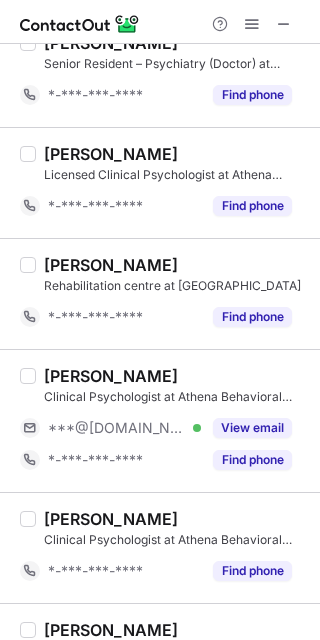 scroll, scrollTop: 1333, scrollLeft: 0, axis: vertical 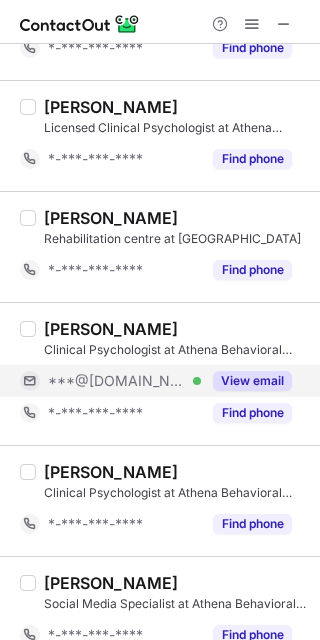 click on "View email" at bounding box center [252, 381] 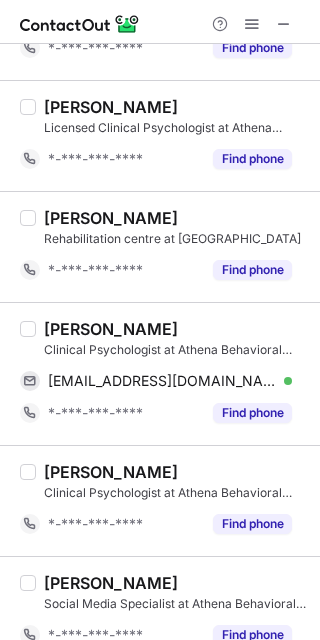 click on "Ketav Garhwal" at bounding box center [111, 329] 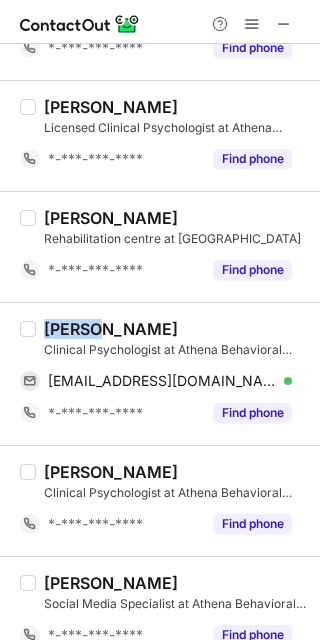 click on "Ketav Garhwal" at bounding box center [111, 329] 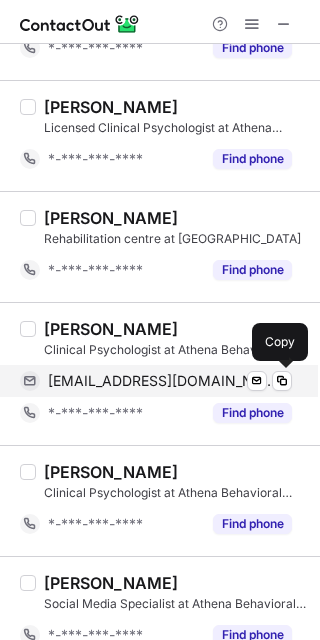 click on "ketavgarhwal17@gmail.com" at bounding box center (162, 381) 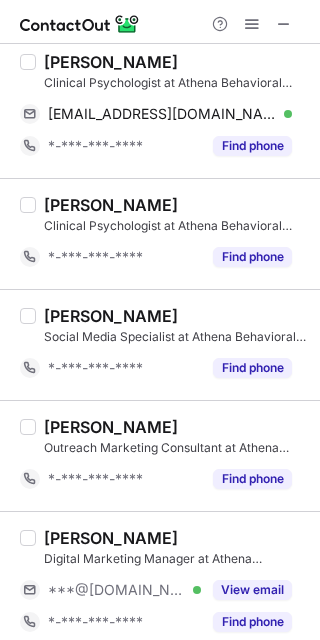 scroll, scrollTop: 1733, scrollLeft: 0, axis: vertical 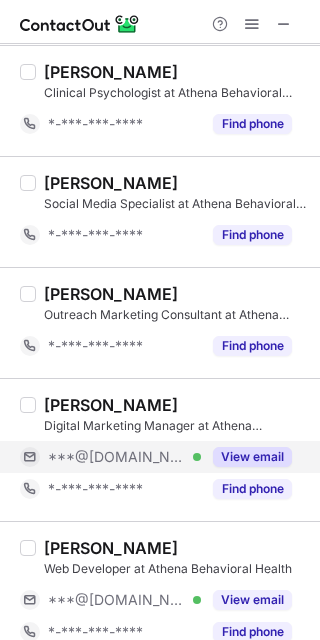 click on "View email" at bounding box center (246, 457) 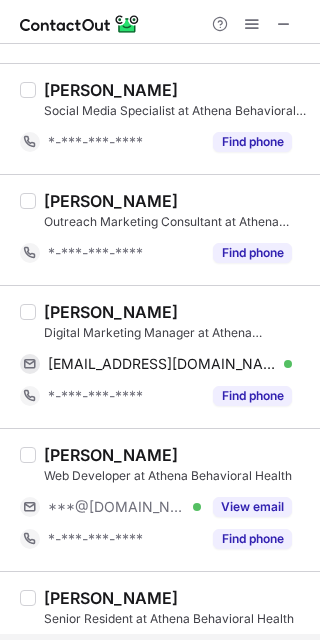 scroll, scrollTop: 1866, scrollLeft: 0, axis: vertical 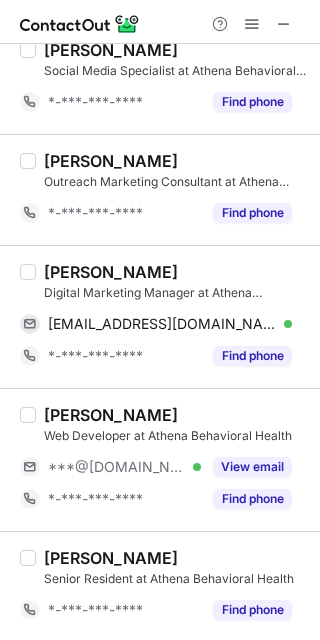 click on "Aniruddha saha Web Developer at Athena Behavioral Health ***@gmail.com Verified View email *-***-***-**** Find phone" at bounding box center (172, 460) 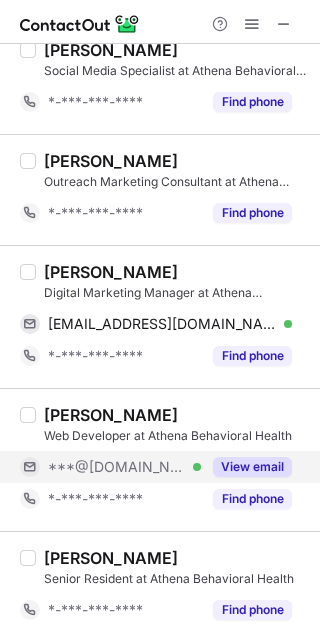 click on "View email" at bounding box center [252, 467] 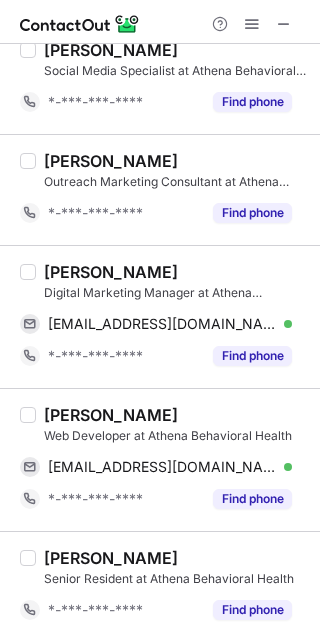 click on "Manish Kumar Sharma" at bounding box center [111, 272] 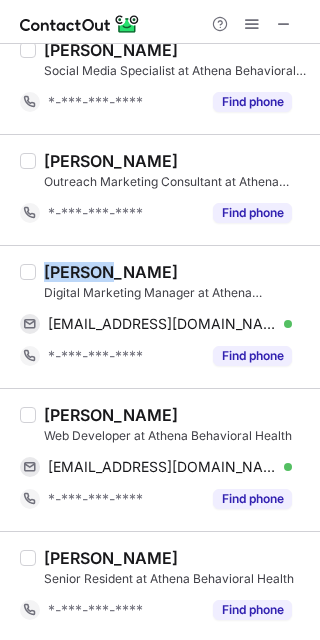 click on "Manish Kumar Sharma" at bounding box center (111, 272) 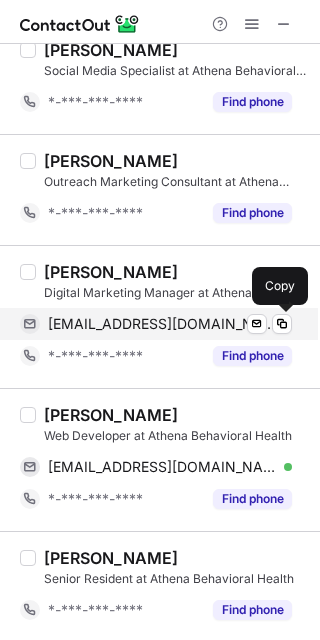 click on "manishmudgal7262@gmail.com Verified Send email Copy" at bounding box center [156, 324] 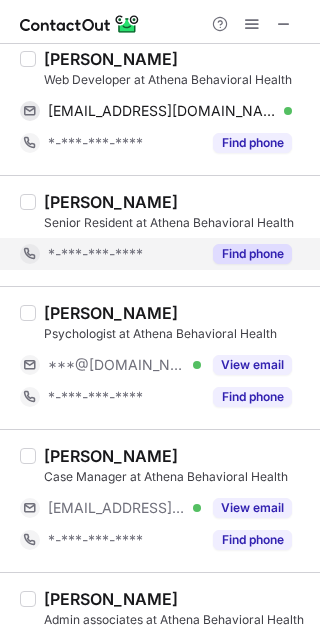 scroll, scrollTop: 2266, scrollLeft: 0, axis: vertical 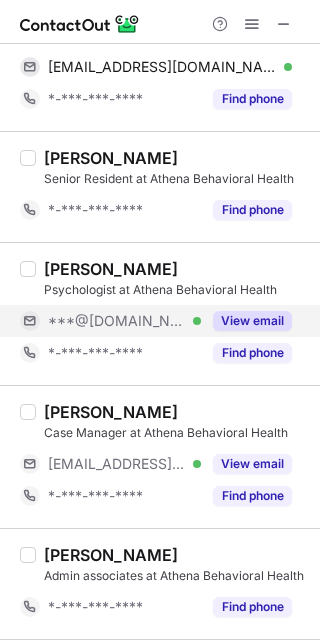 click on "View email" at bounding box center [246, 321] 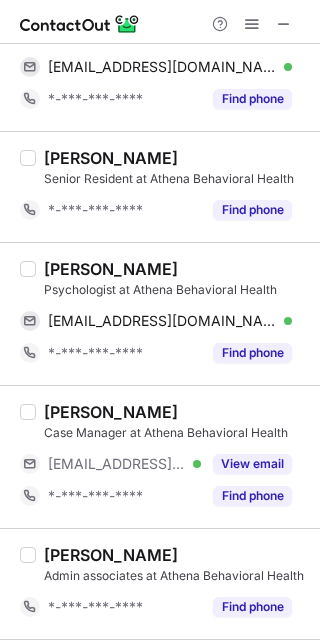 click on "Shraddha D Gupta" at bounding box center [111, 269] 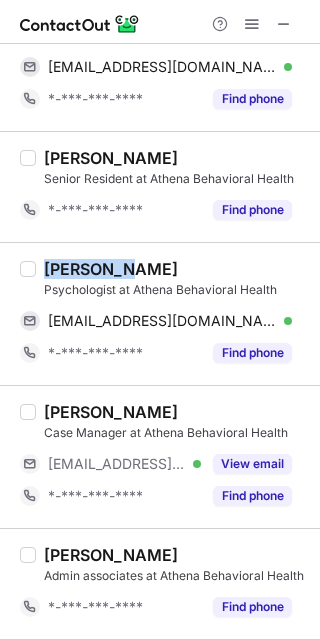 click on "Shraddha D Gupta" at bounding box center [111, 269] 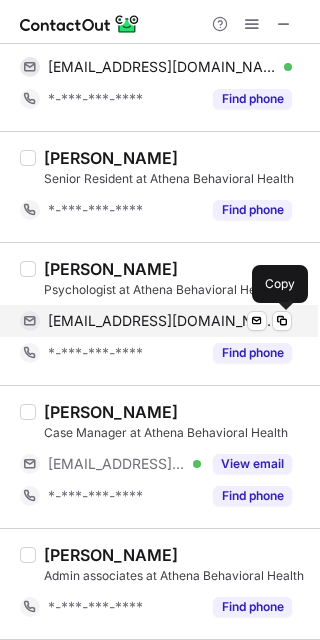 click on "shraddhadeegupta@gmail.com" at bounding box center [162, 321] 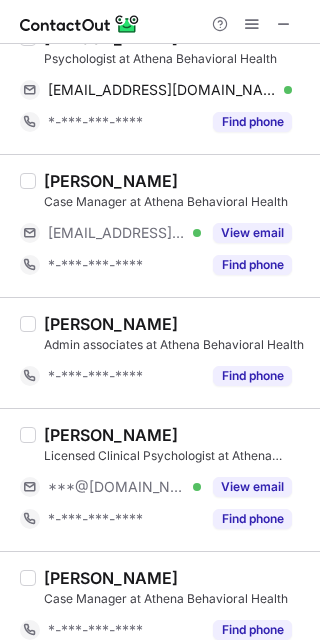 scroll, scrollTop: 2533, scrollLeft: 0, axis: vertical 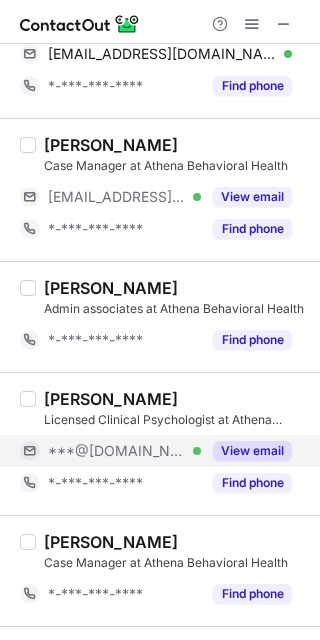 click on "View email" at bounding box center [252, 451] 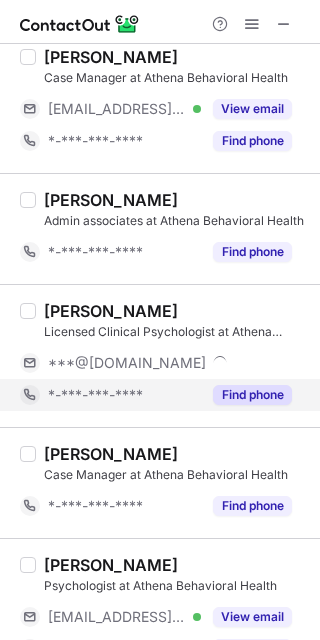 scroll, scrollTop: 2666, scrollLeft: 0, axis: vertical 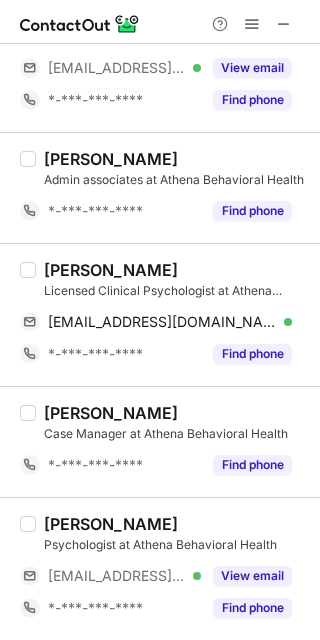 click on "Aditi Saxena" at bounding box center (111, 270) 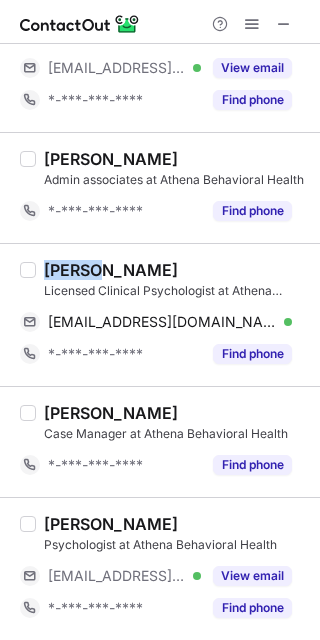 click on "Aditi Saxena" at bounding box center [111, 270] 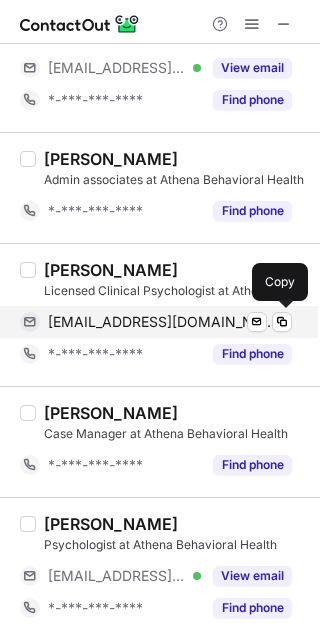 click on "aditisaxena1806@gmail.com" at bounding box center (162, 322) 